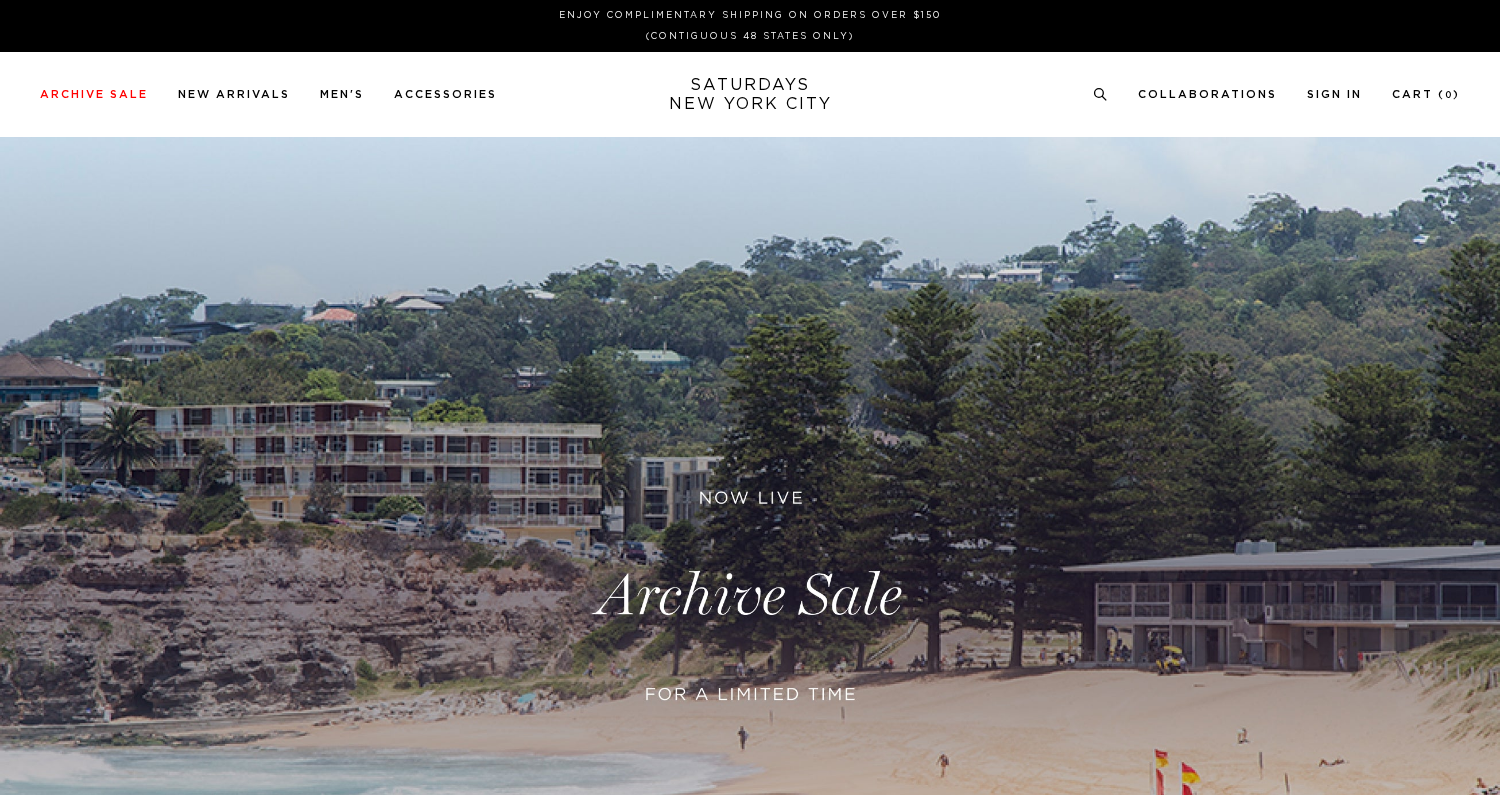 scroll, scrollTop: 0, scrollLeft: 0, axis: both 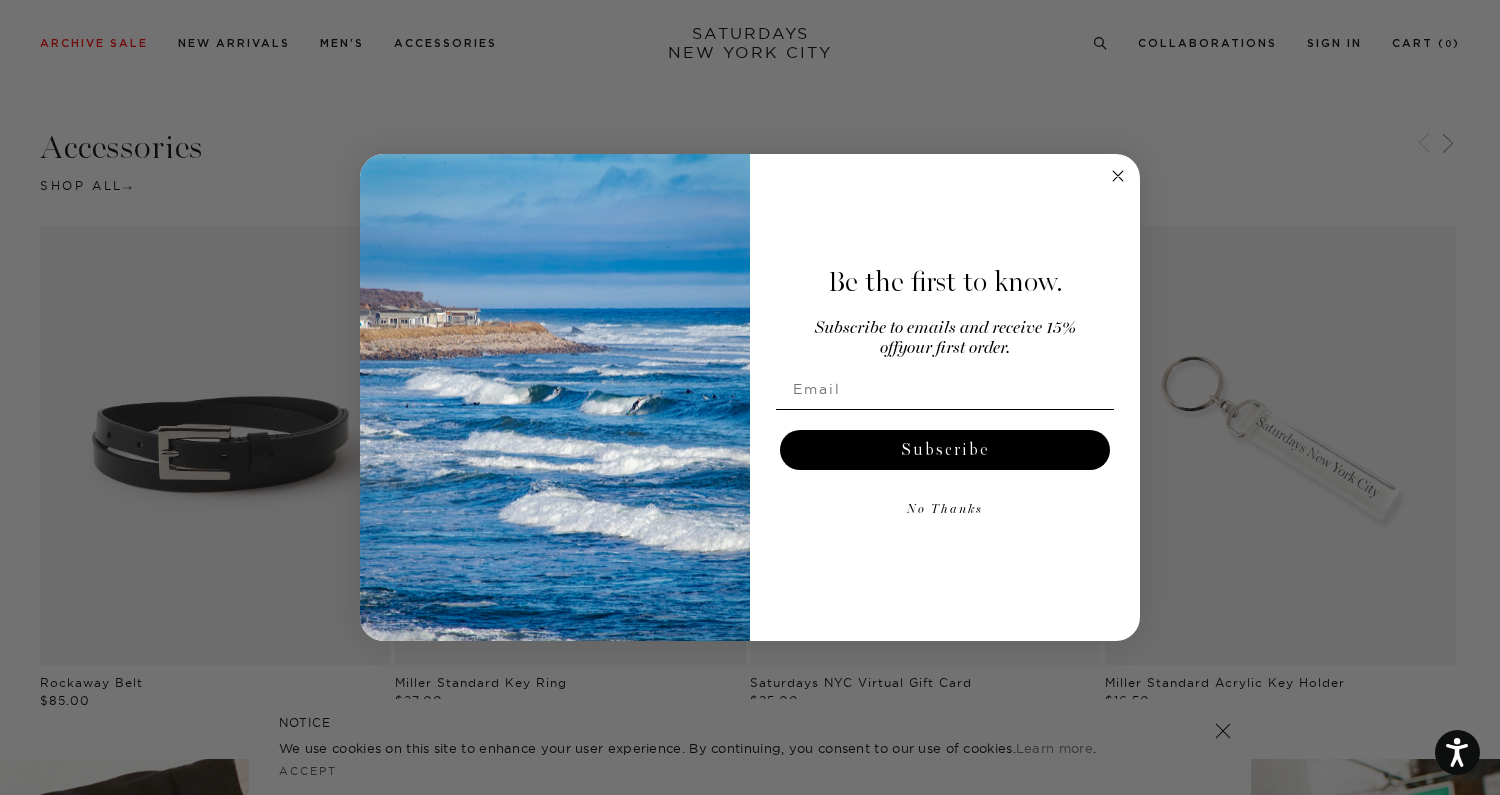 click 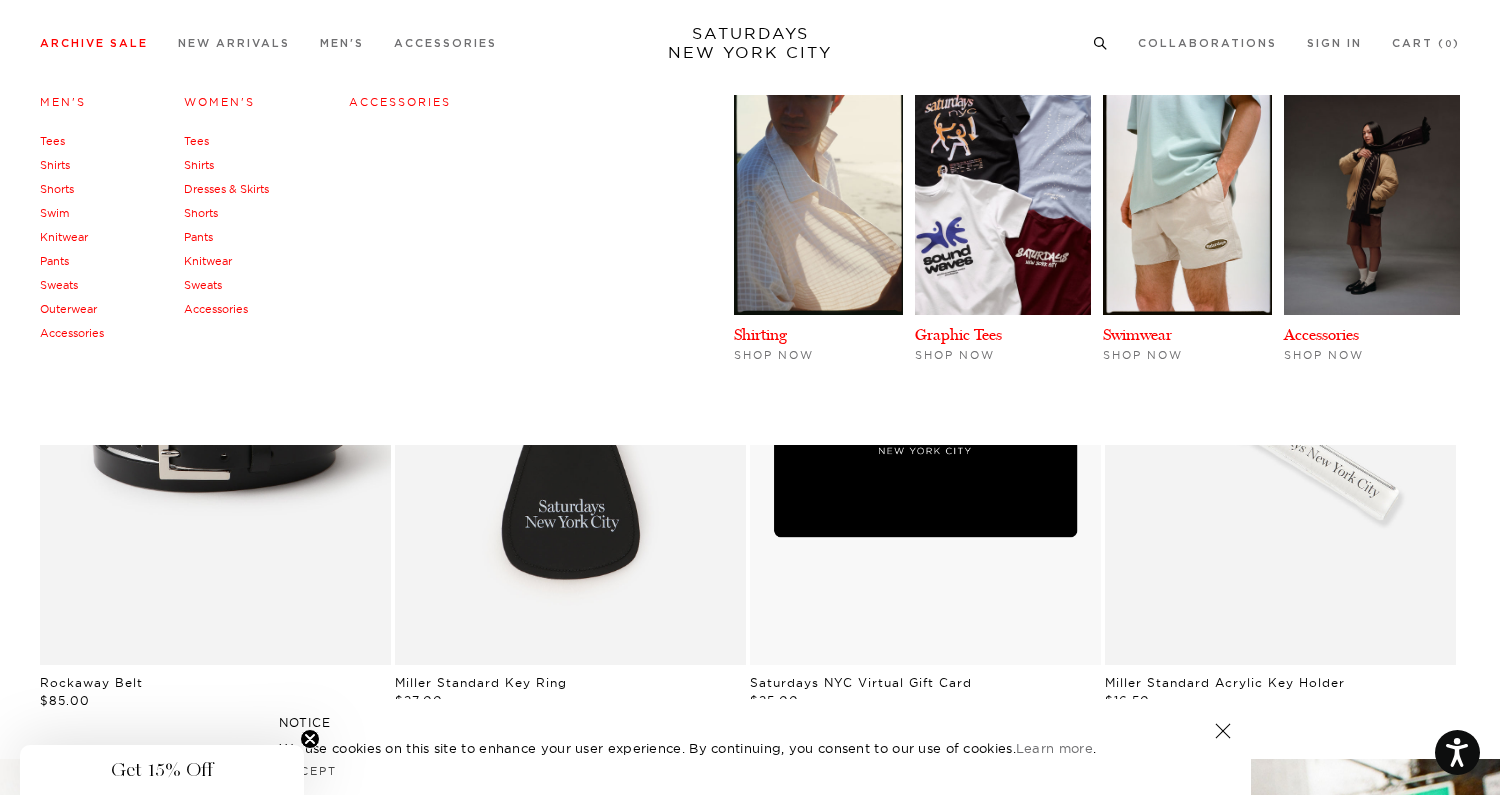 click on "Shorts" at bounding box center [57, 189] 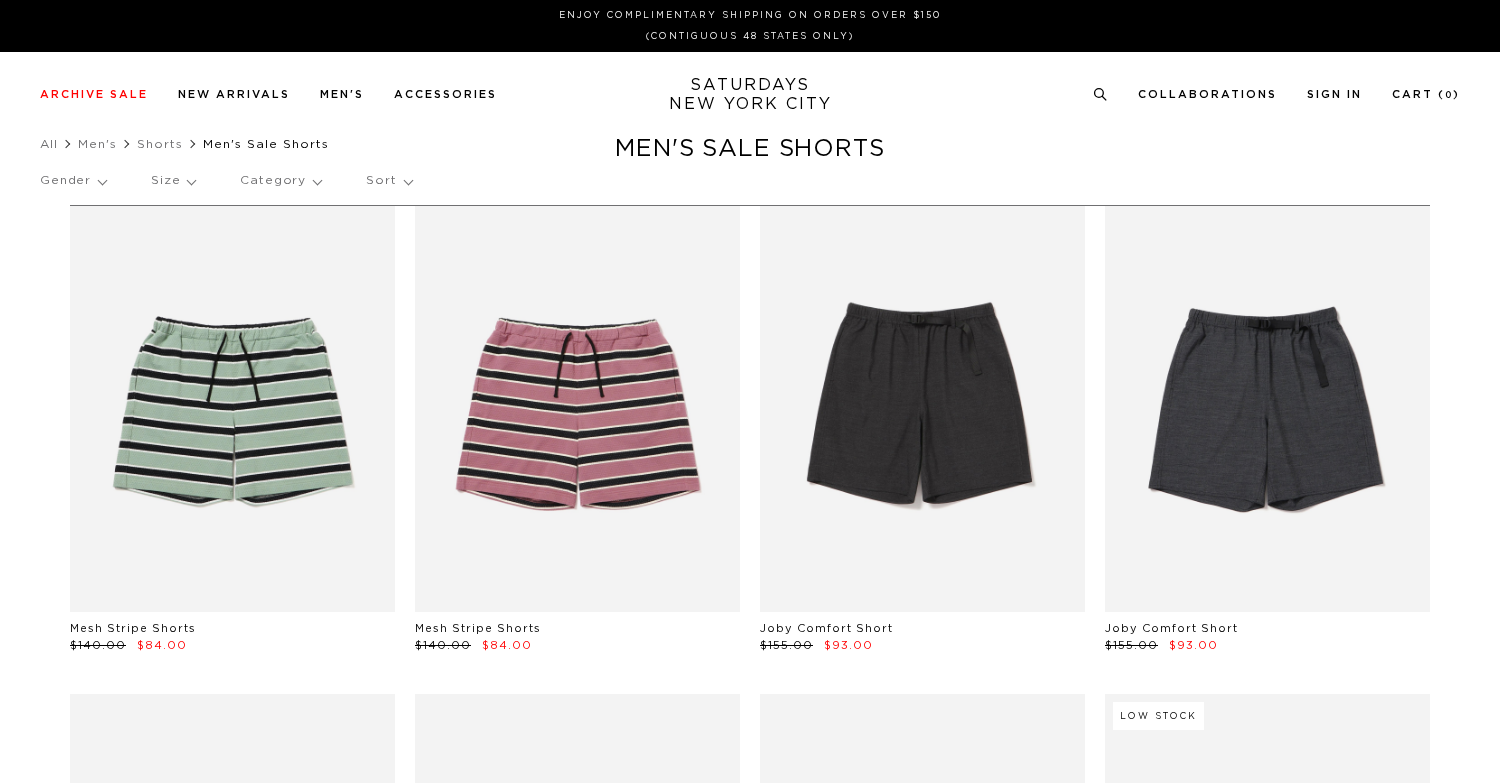 scroll, scrollTop: 0, scrollLeft: 0, axis: both 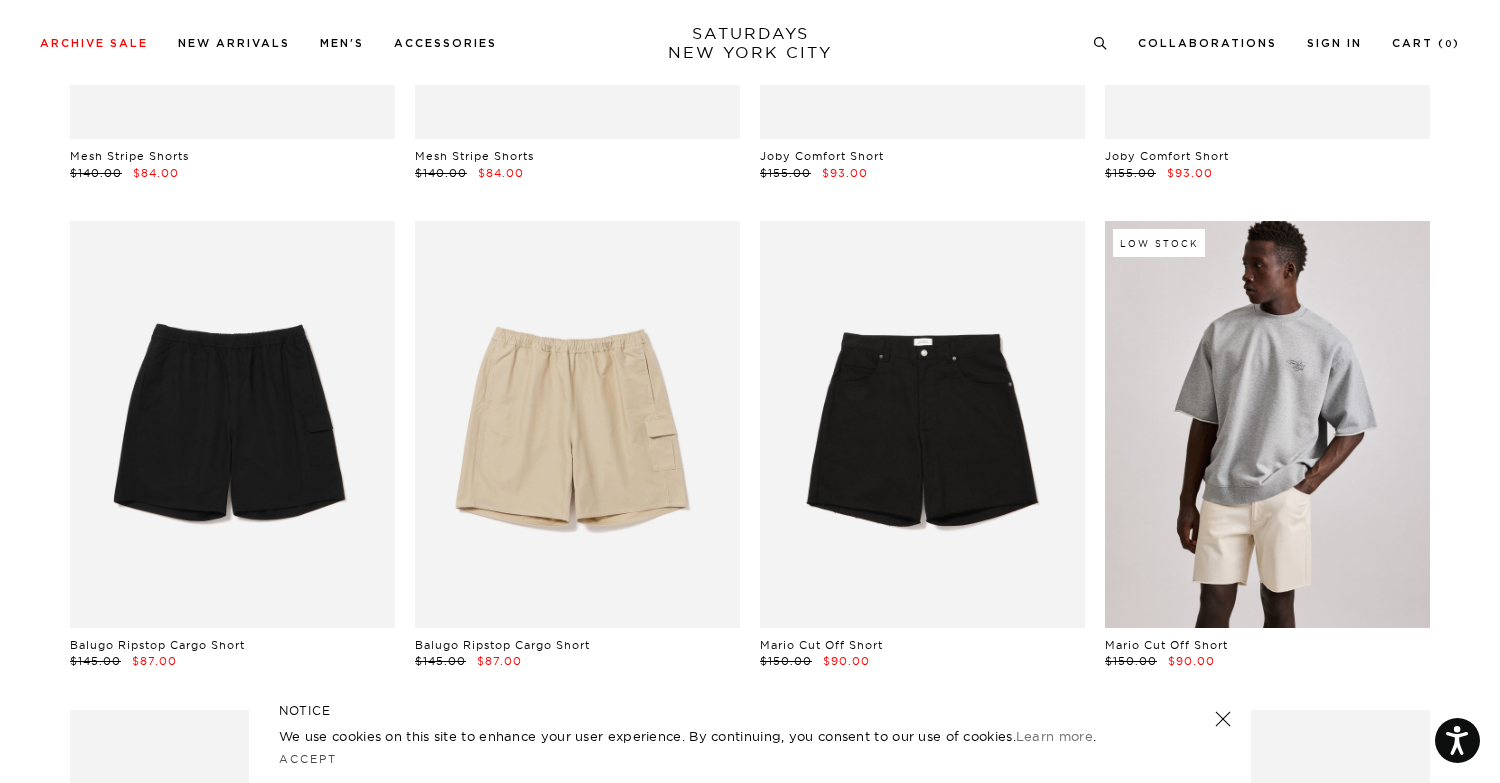 click at bounding box center (1267, 424) 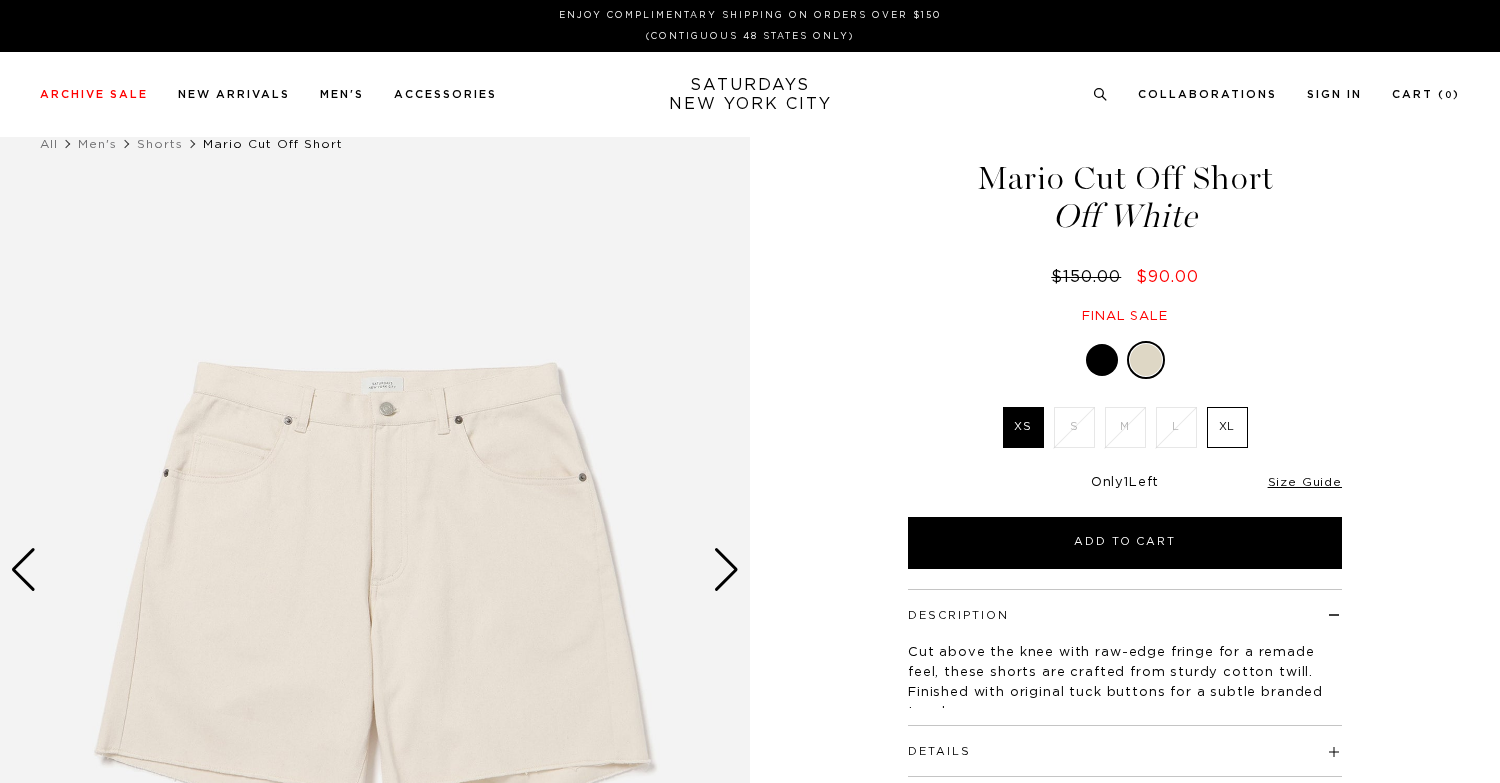 scroll, scrollTop: 0, scrollLeft: 0, axis: both 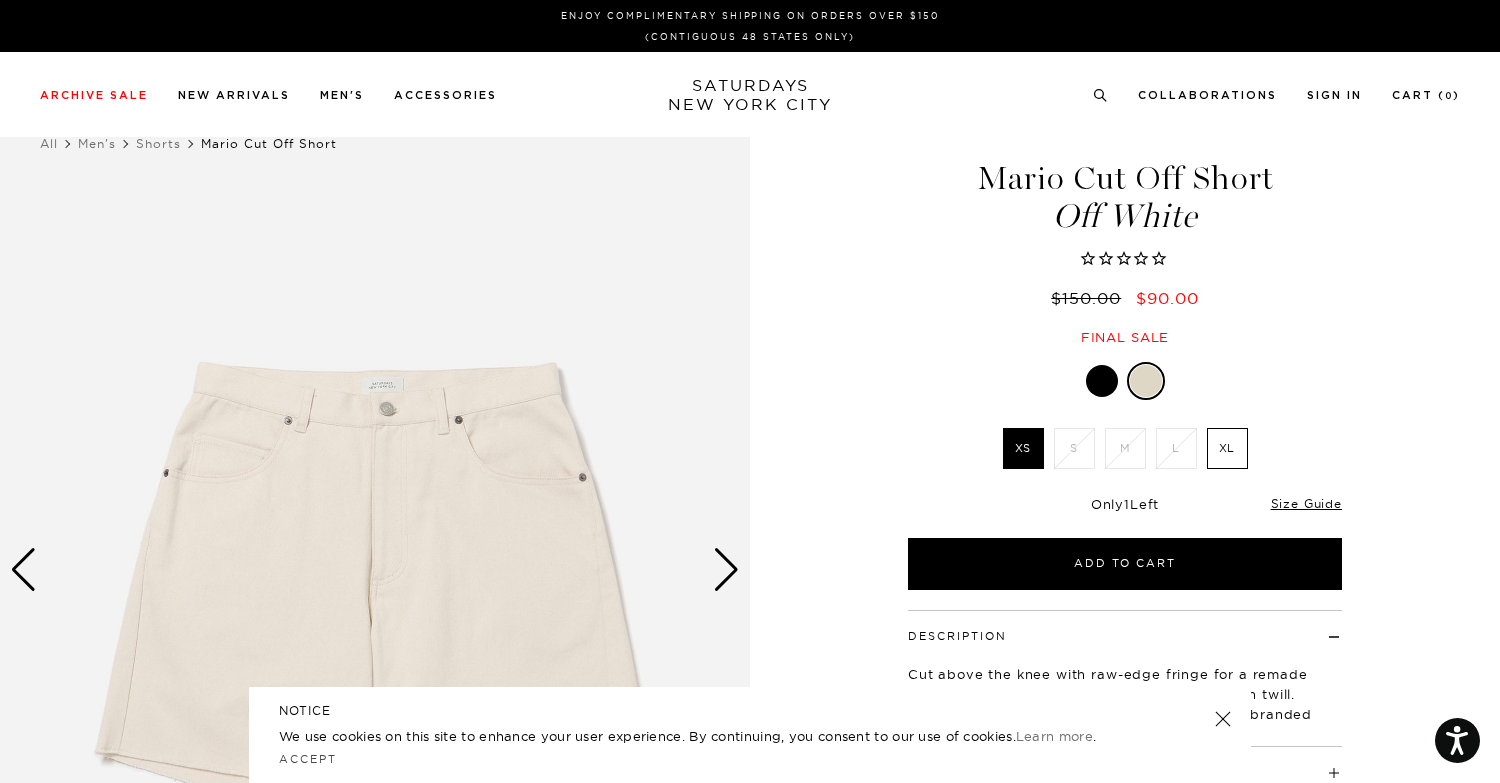 click at bounding box center [1102, 381] 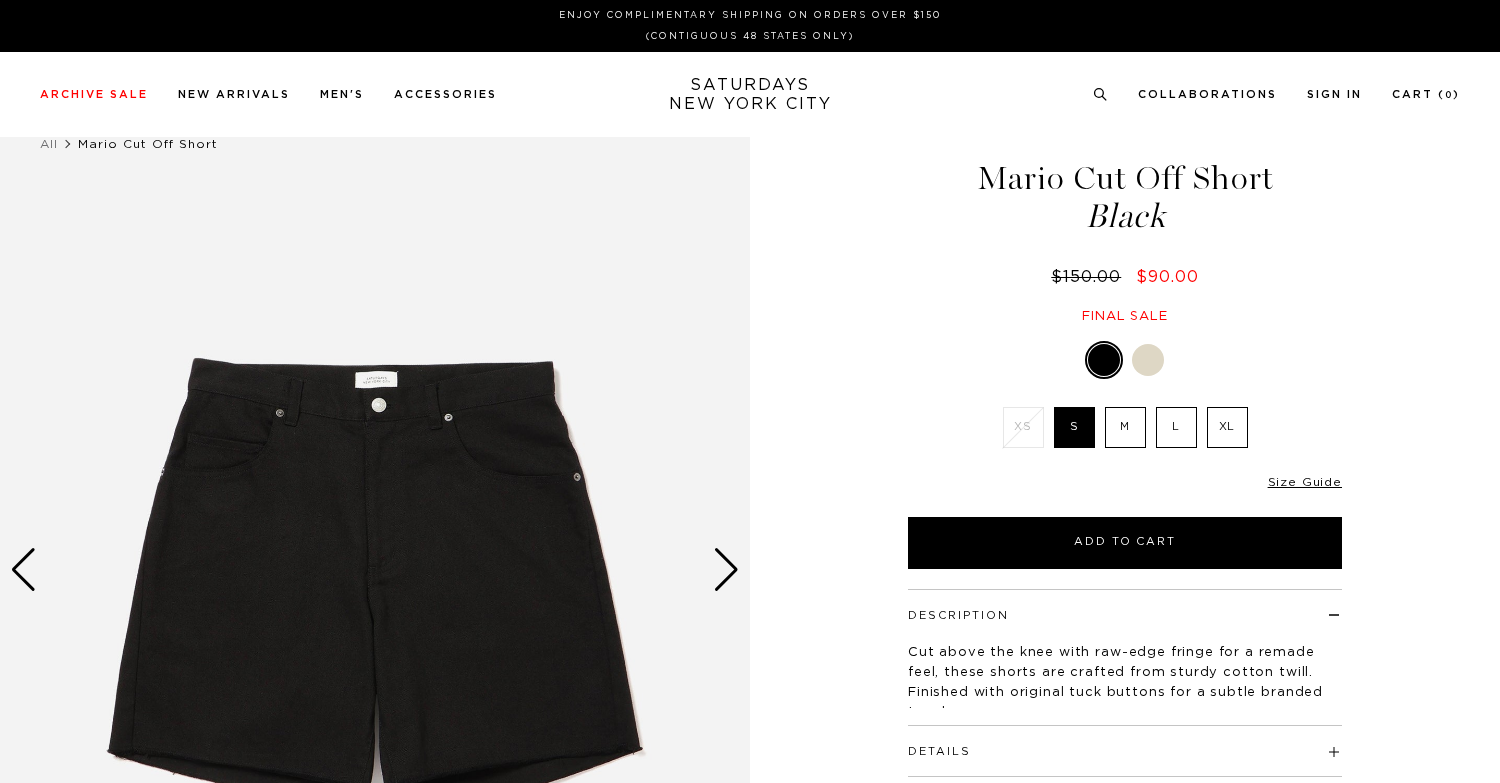 scroll, scrollTop: 0, scrollLeft: 0, axis: both 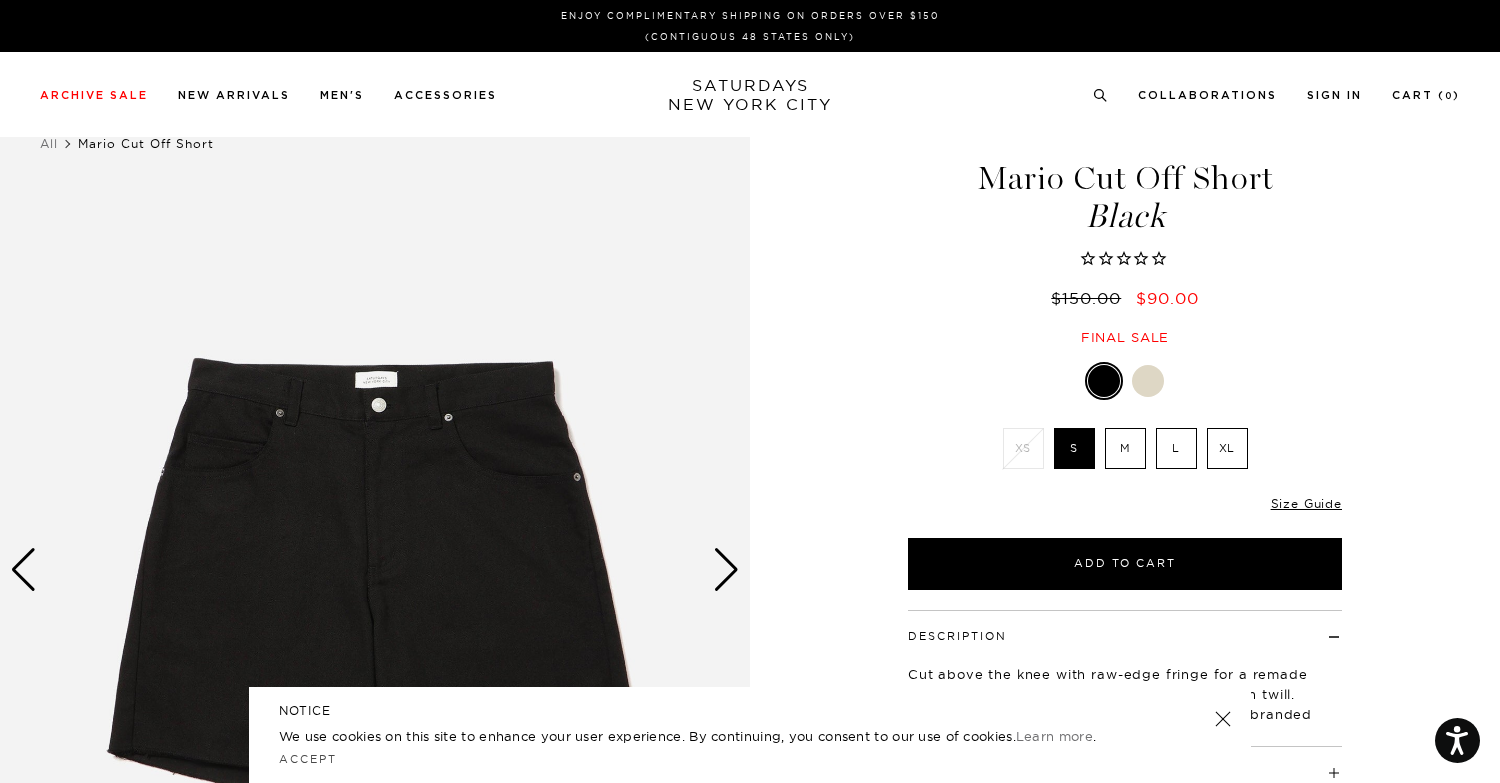 click at bounding box center [726, 570] 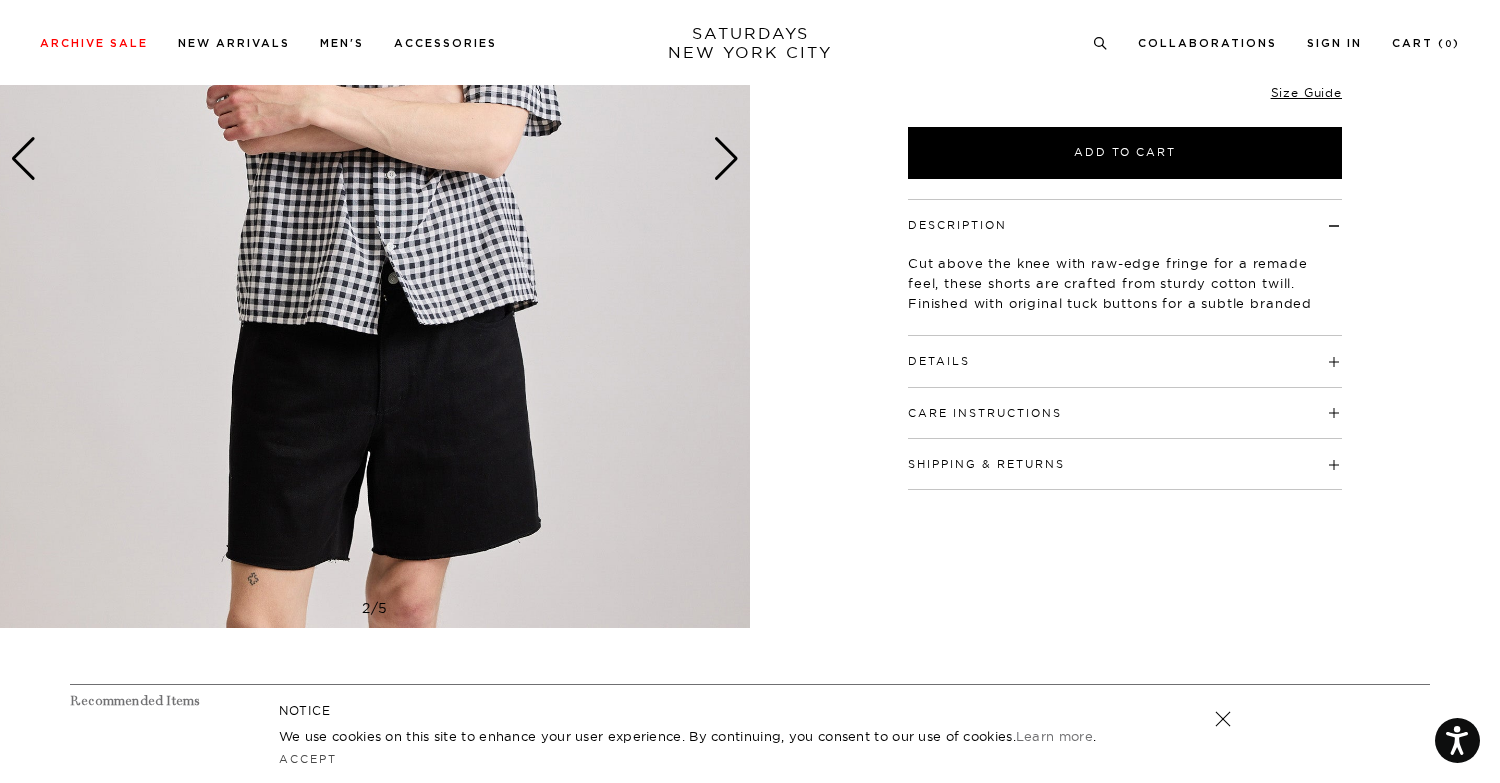 scroll, scrollTop: 597, scrollLeft: 0, axis: vertical 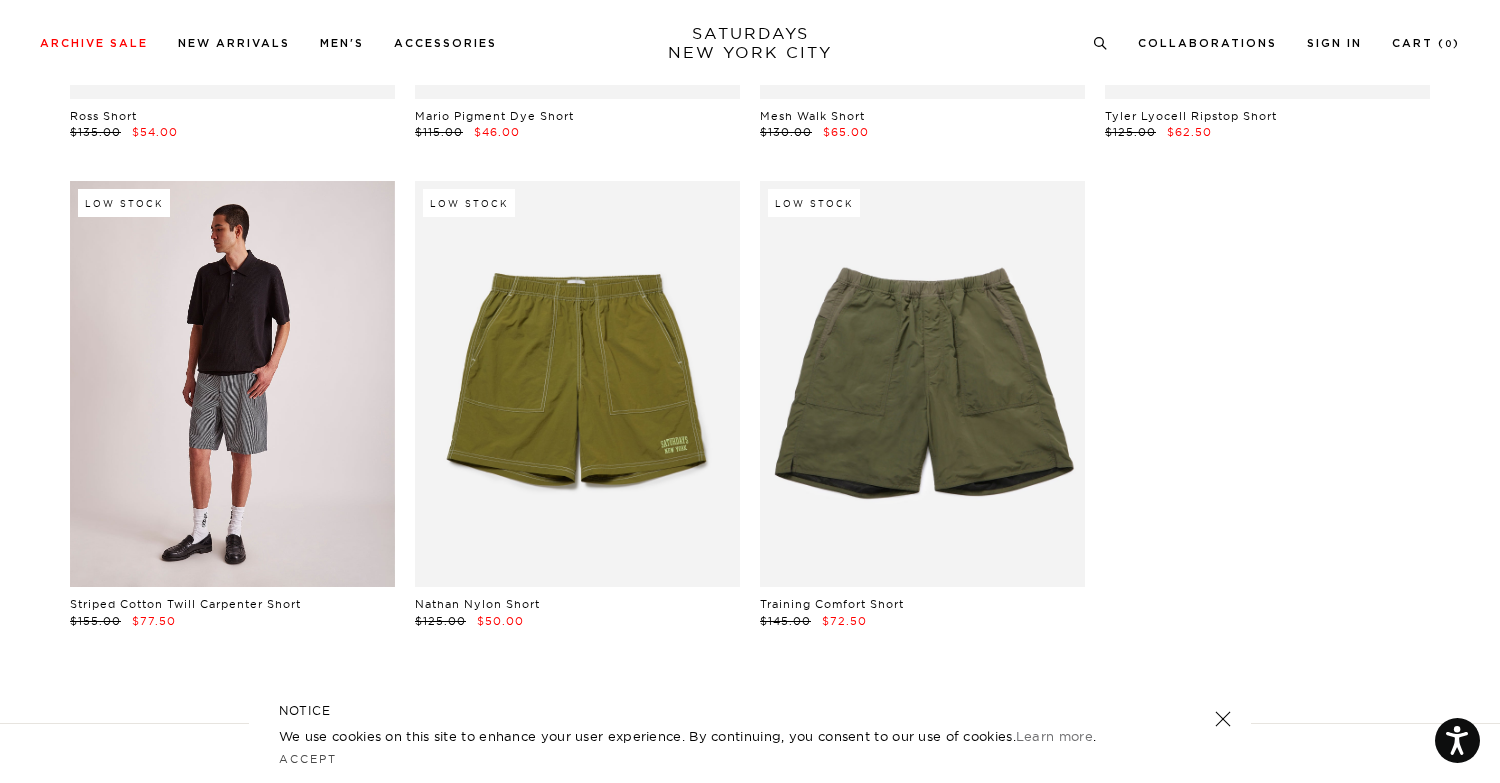 click at bounding box center [232, 384] 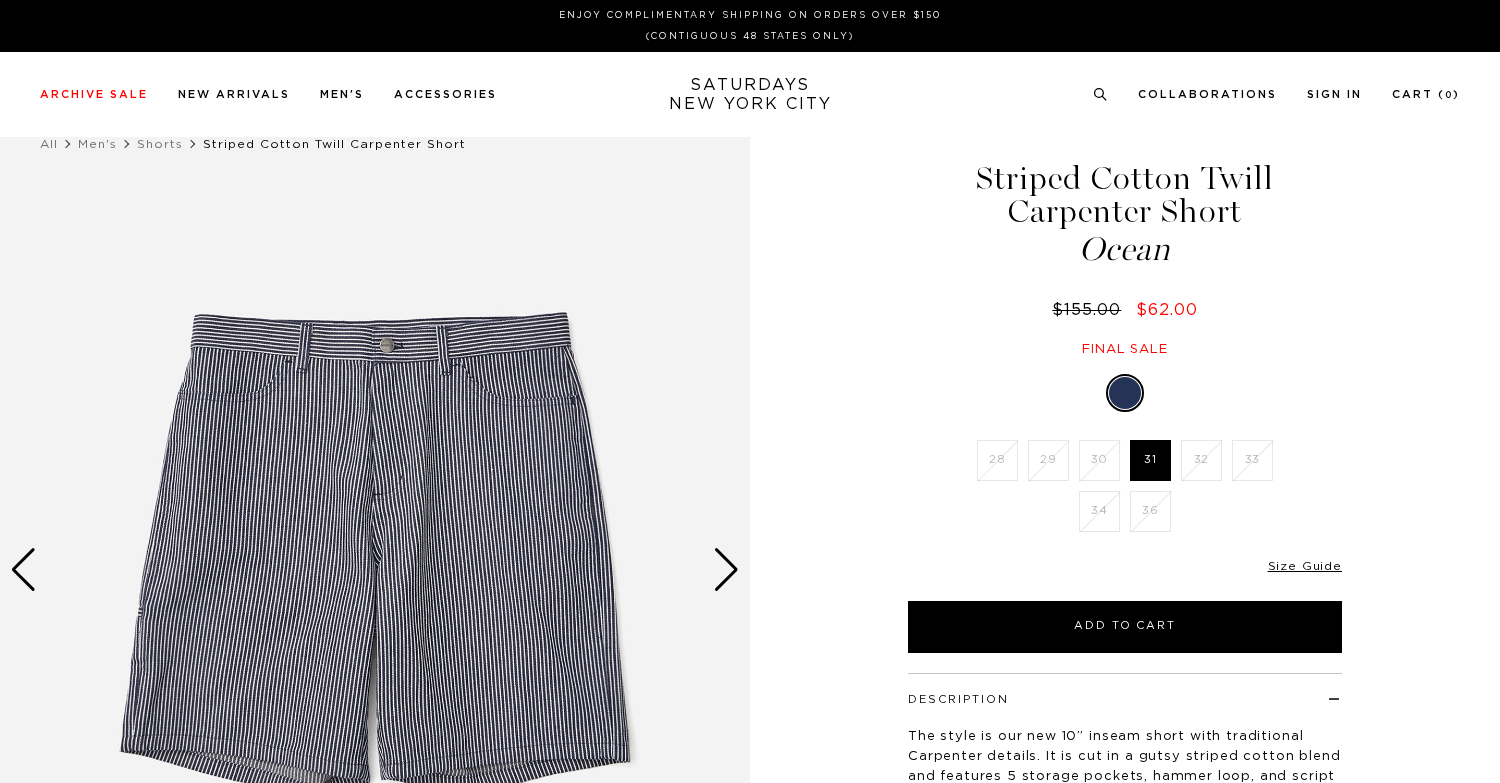 scroll, scrollTop: 0, scrollLeft: 0, axis: both 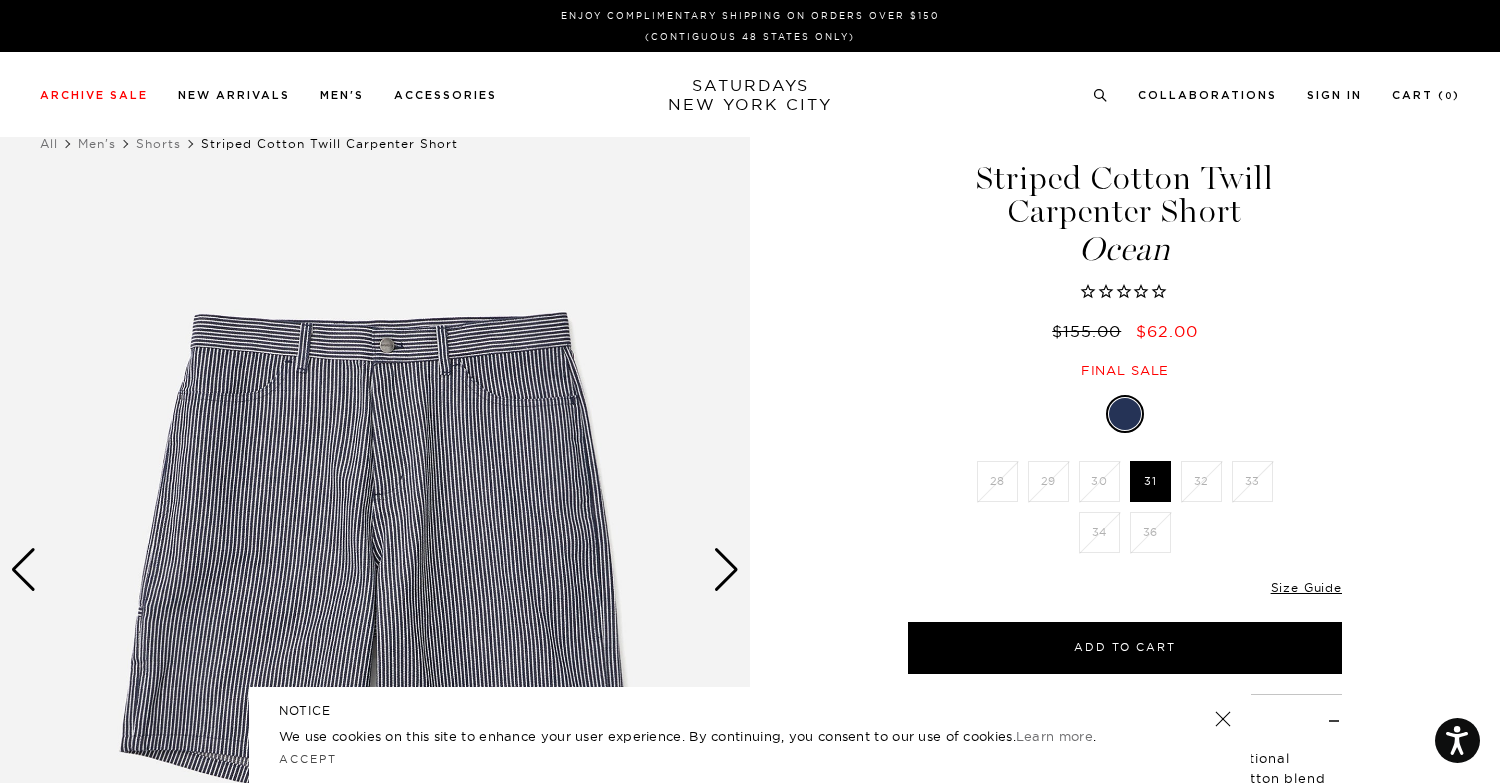 click at bounding box center (726, 570) 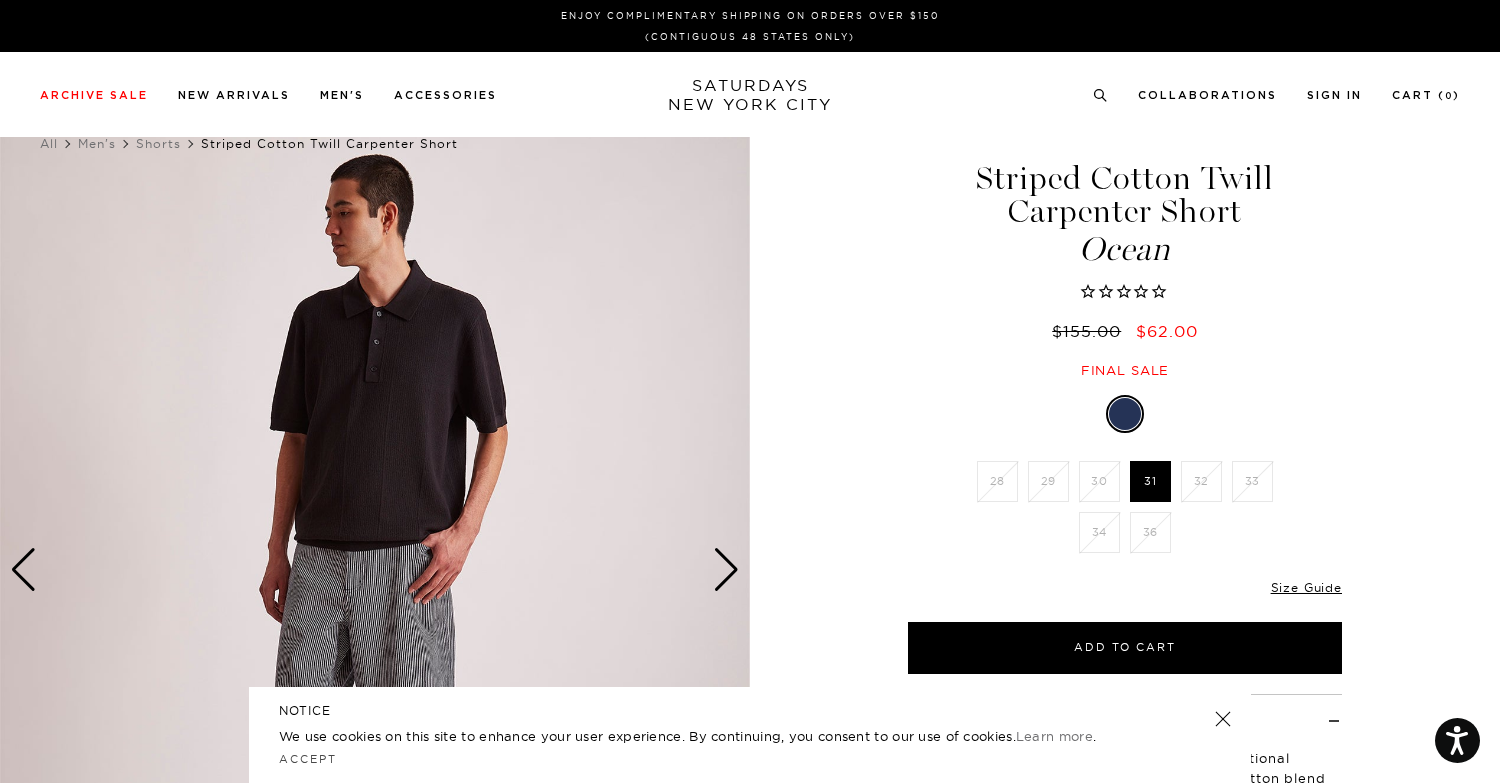click at bounding box center (726, 570) 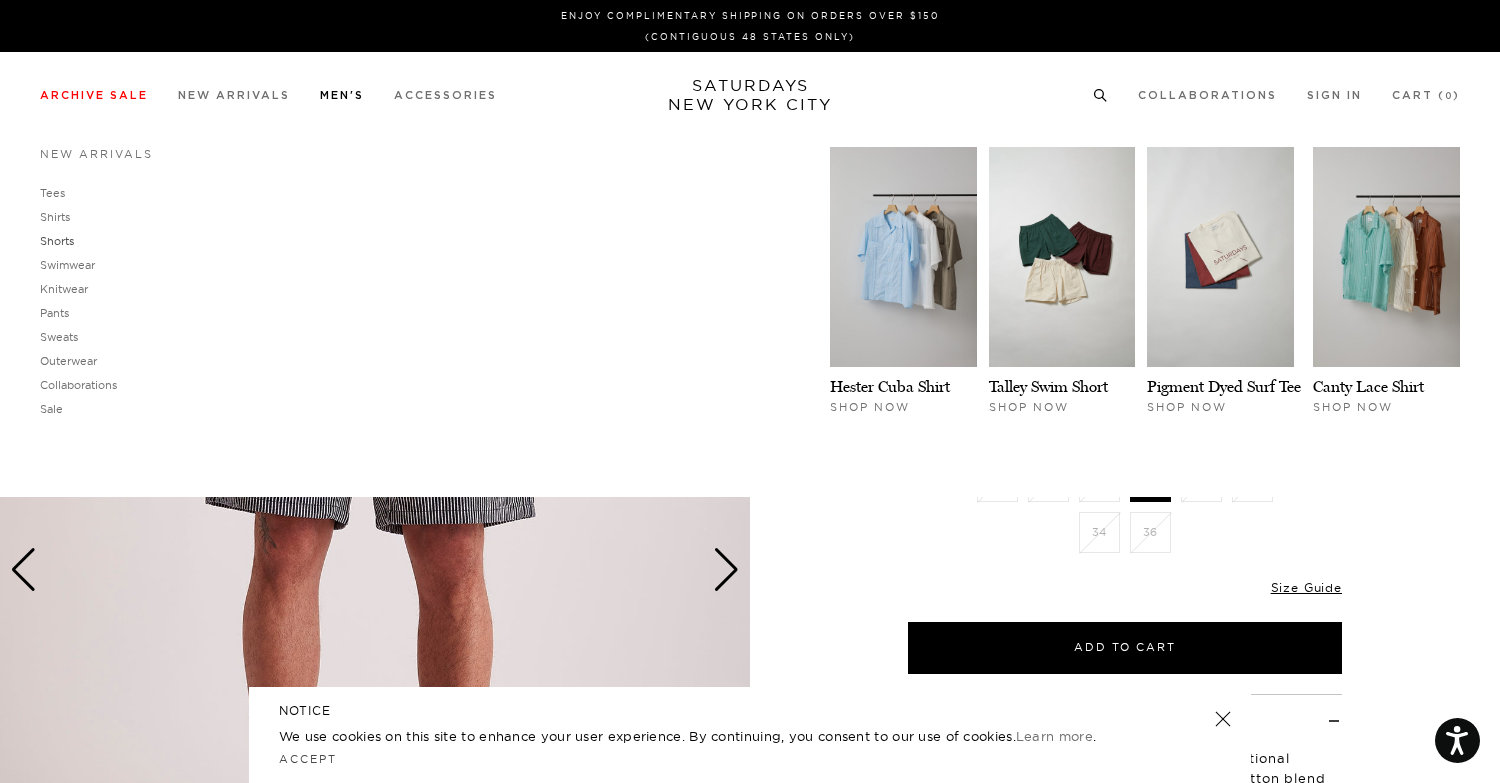 click on "Shorts" at bounding box center [57, 241] 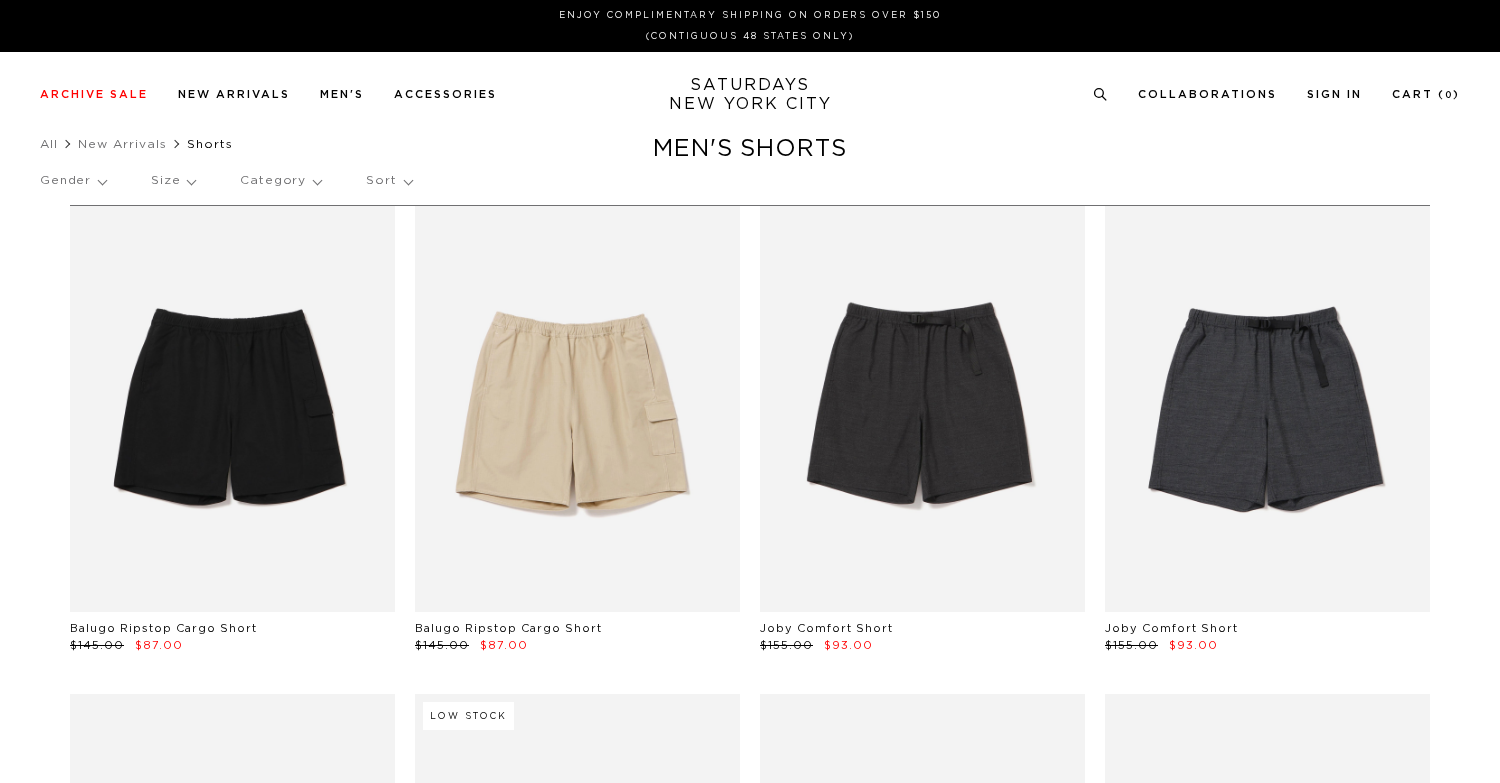scroll, scrollTop: 0, scrollLeft: 0, axis: both 